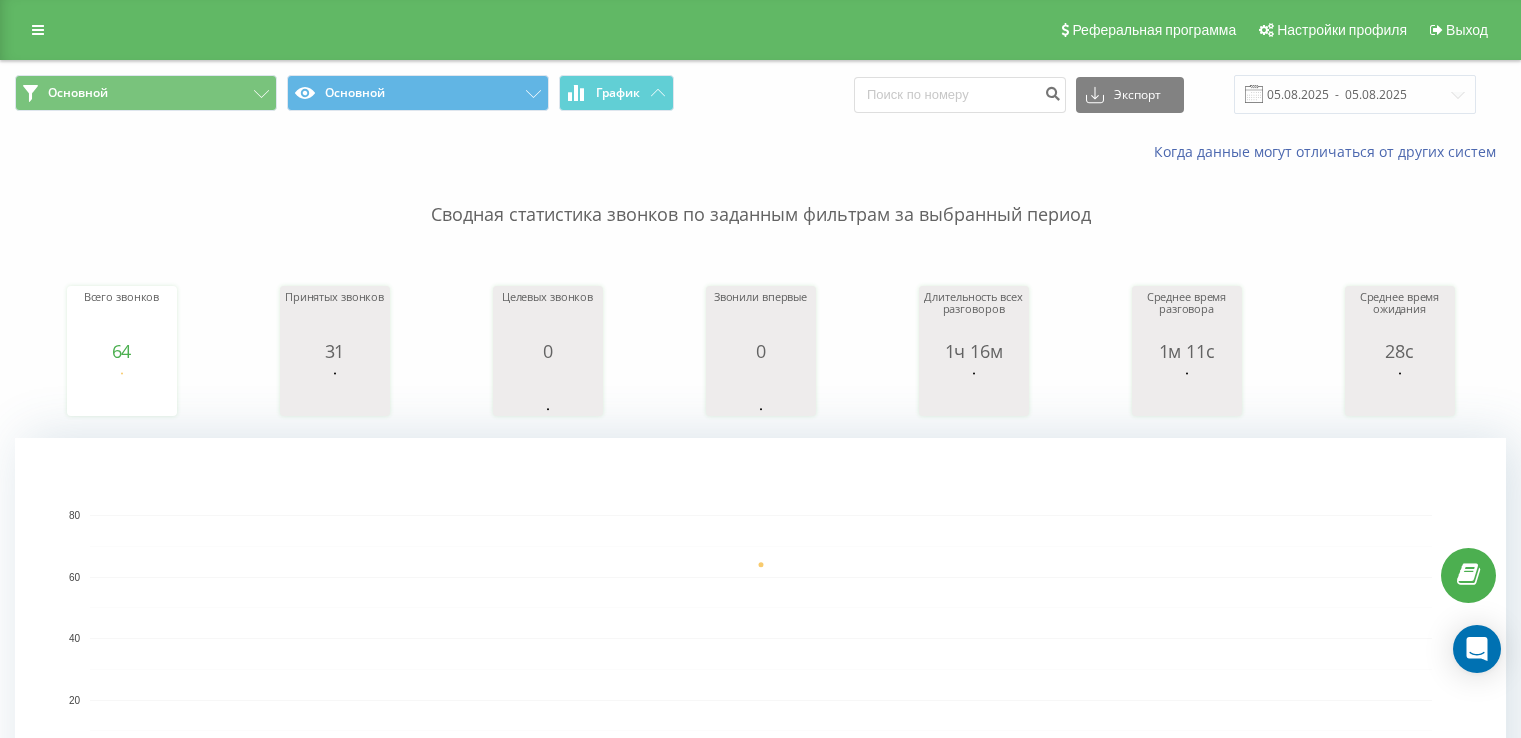 scroll, scrollTop: 100, scrollLeft: 0, axis: vertical 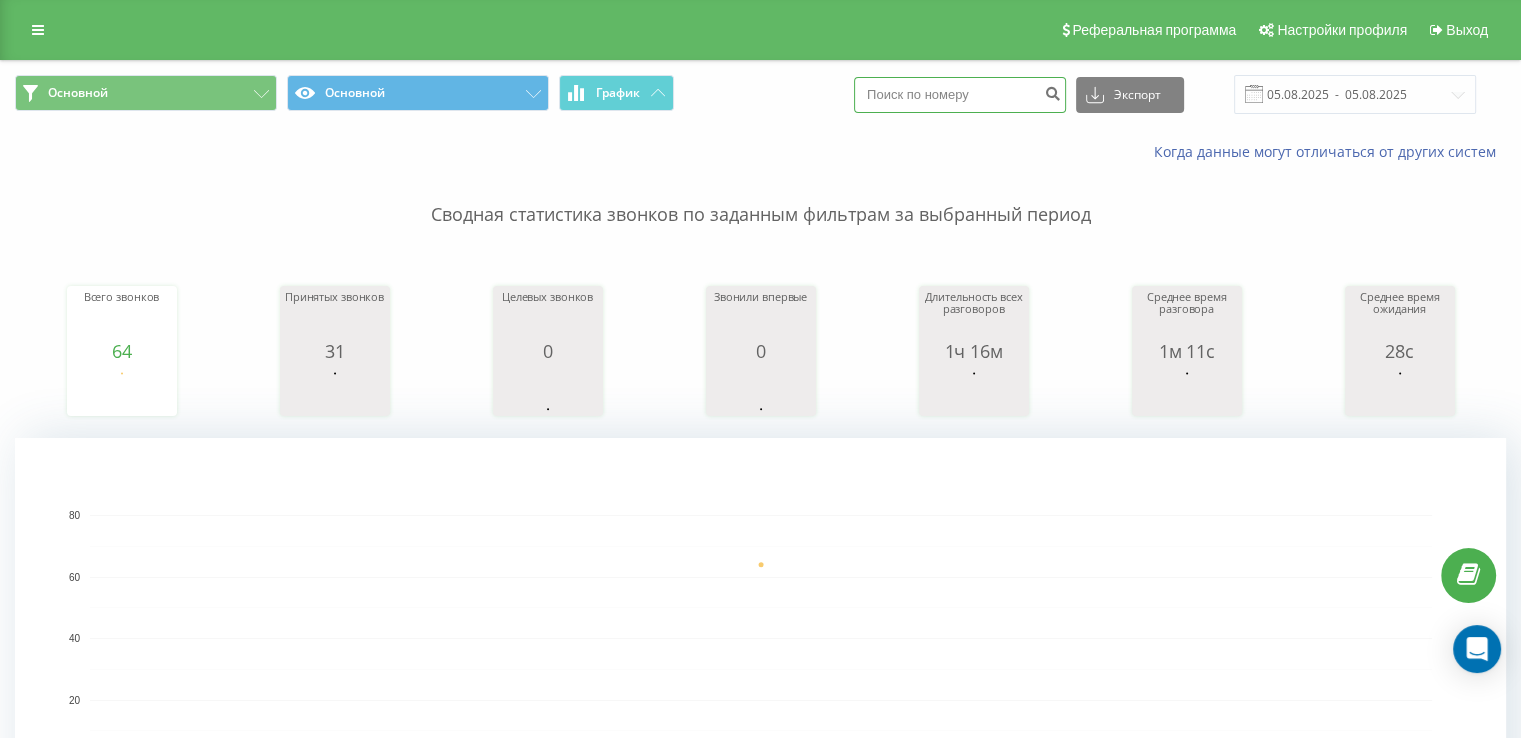 click at bounding box center (960, 95) 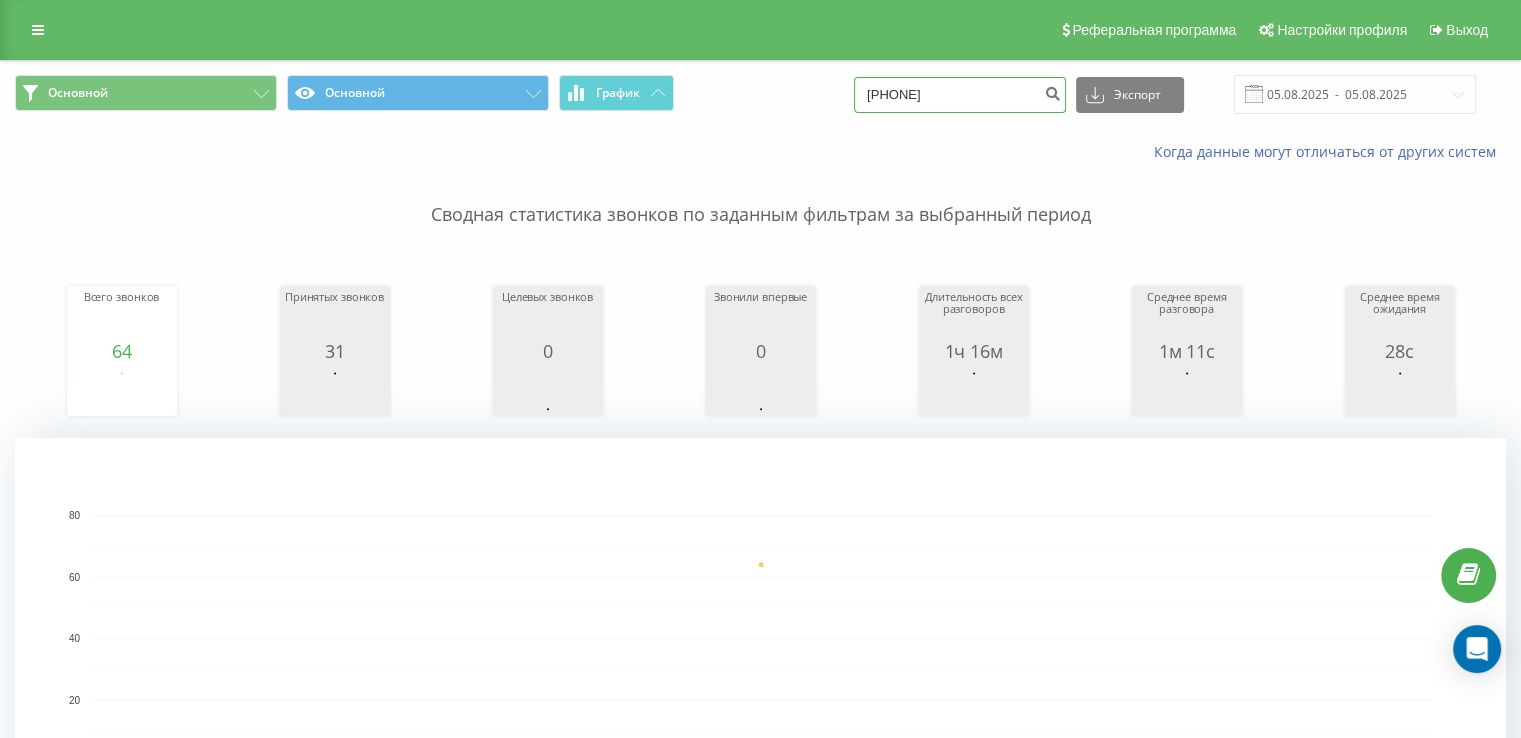 click on "[PHONE]" at bounding box center (960, 95) 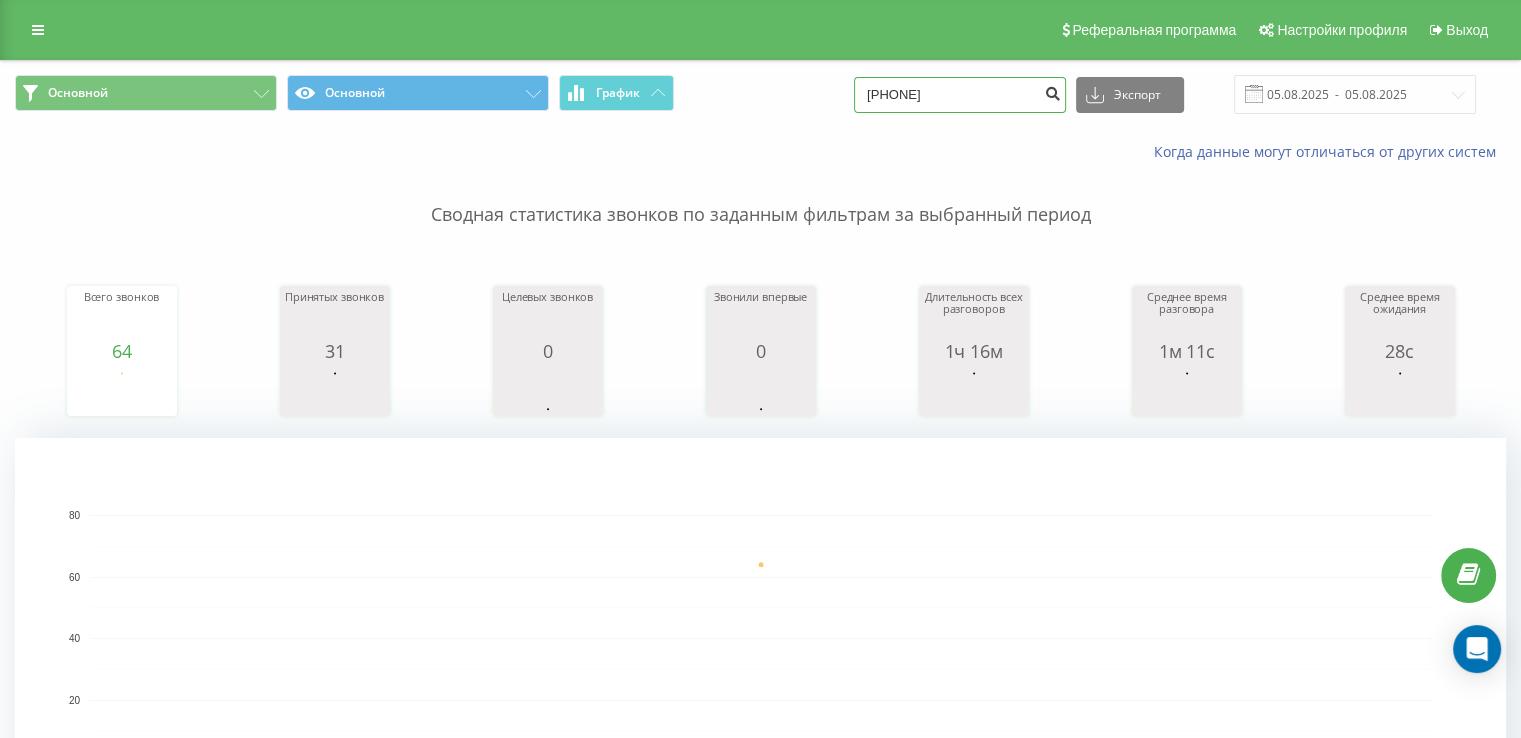 type on "[PHONE]" 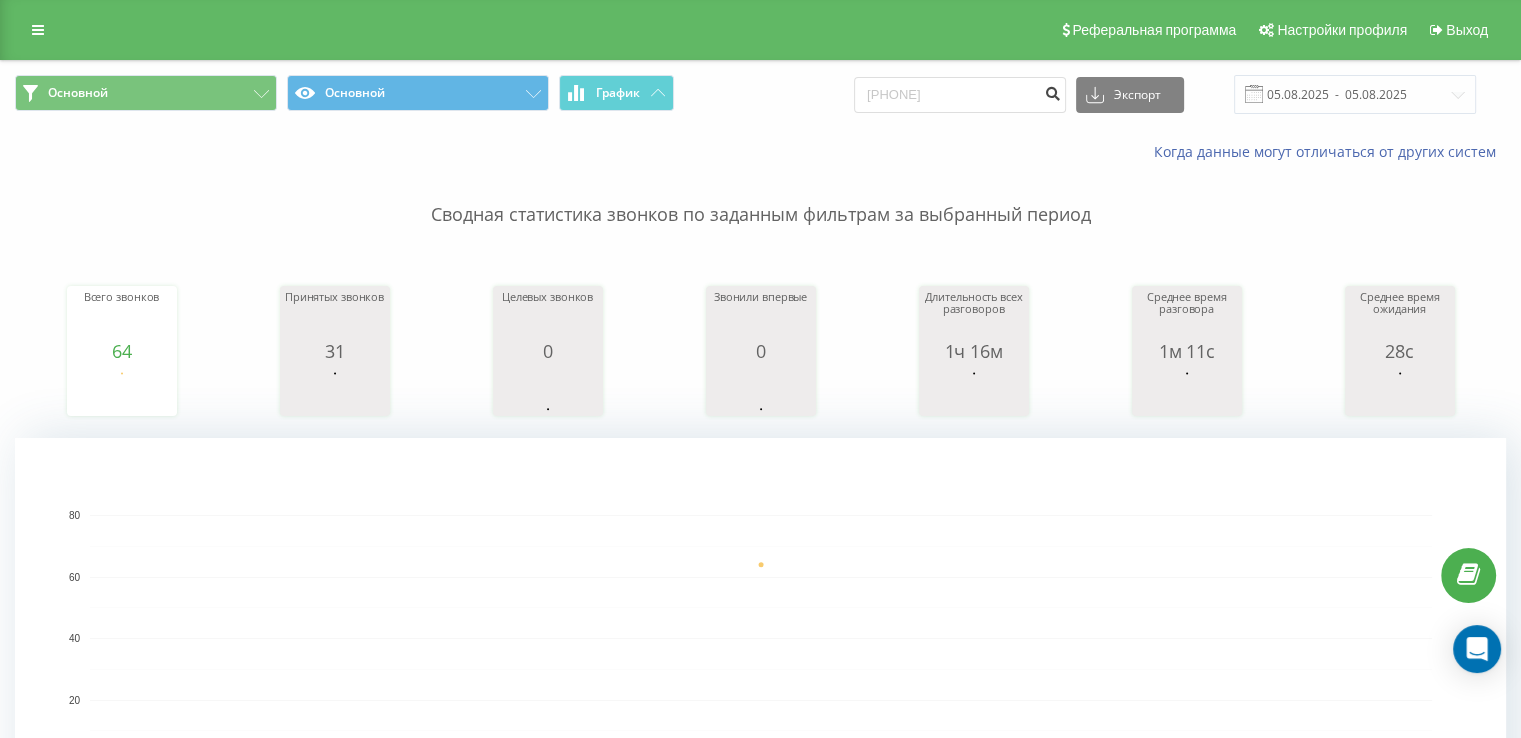 click at bounding box center (1052, 91) 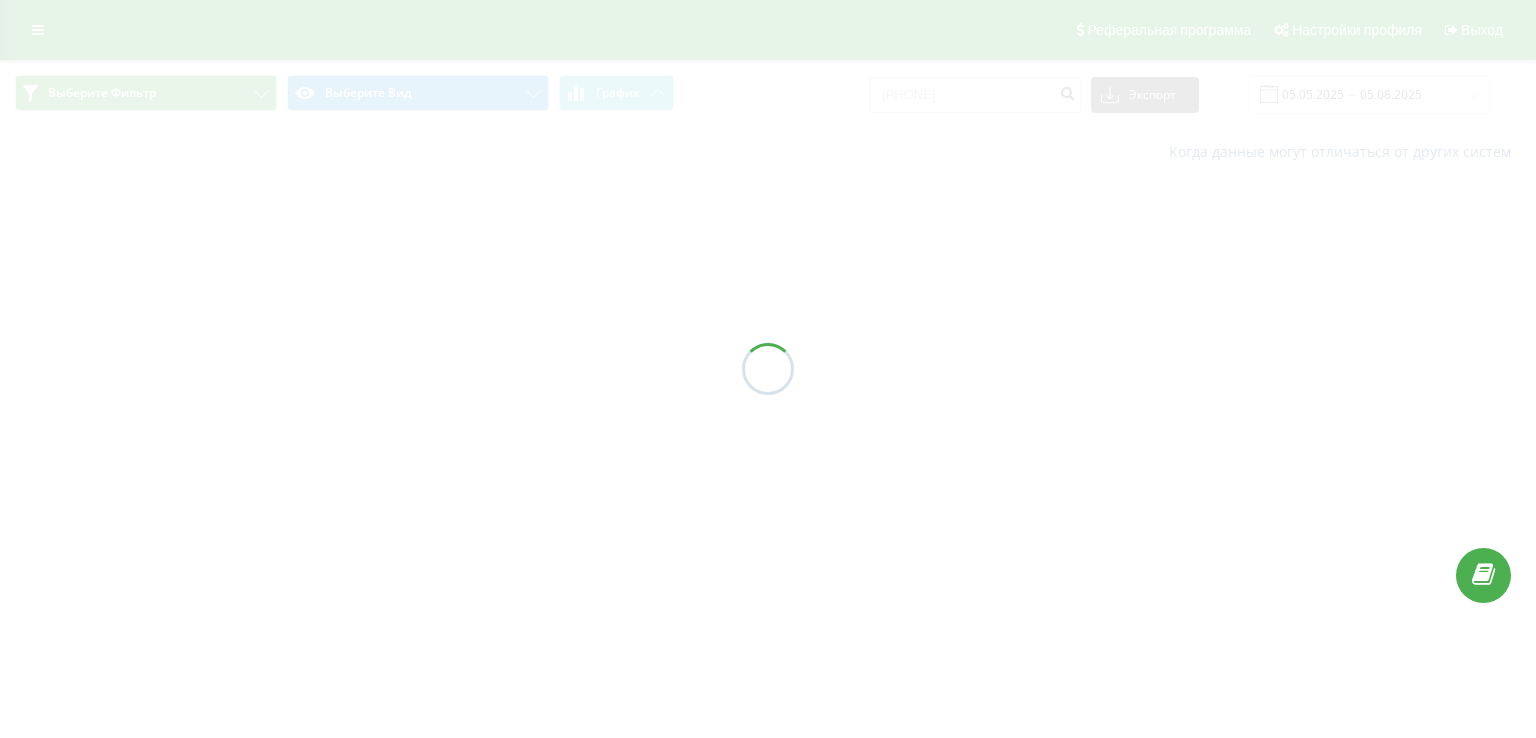 scroll, scrollTop: 0, scrollLeft: 0, axis: both 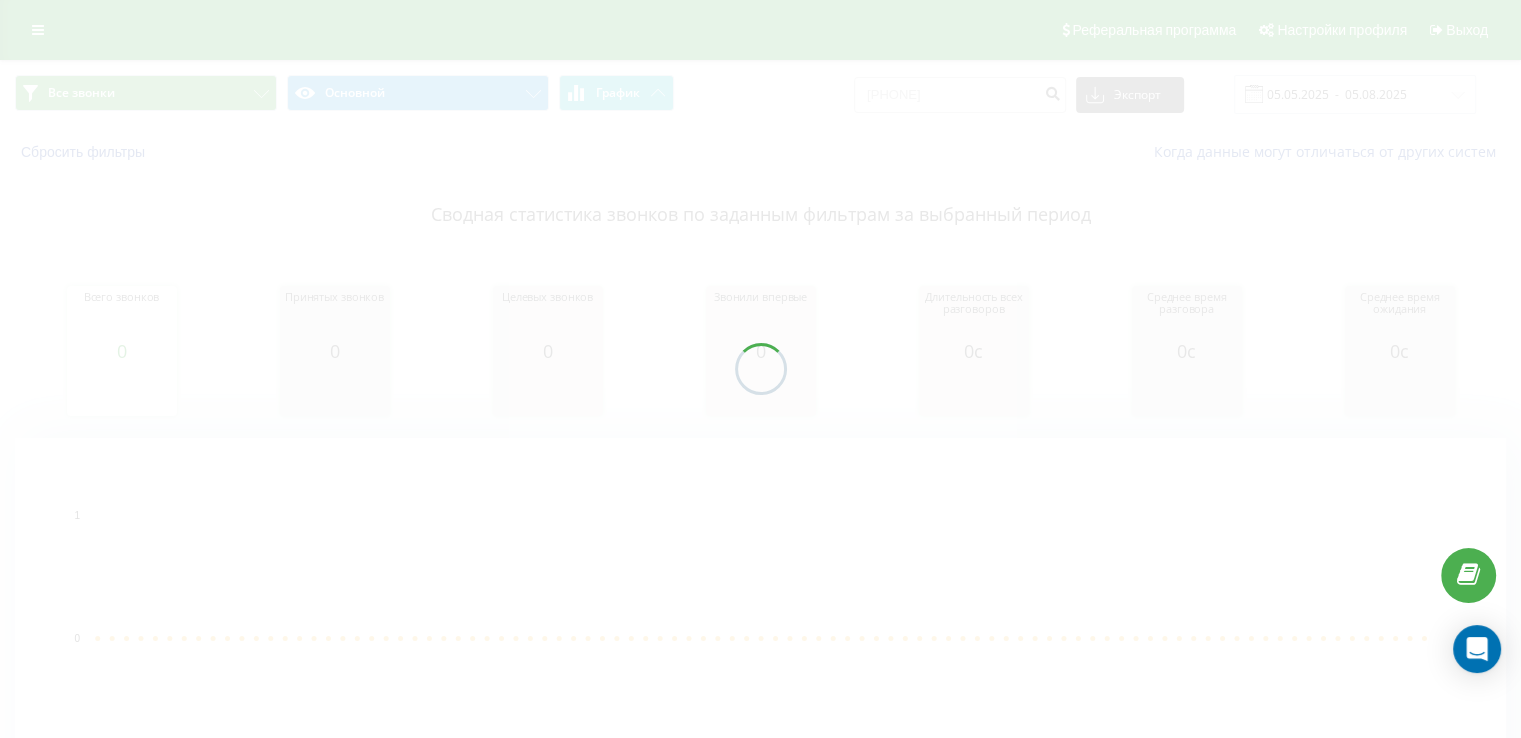 click at bounding box center [760, 369] 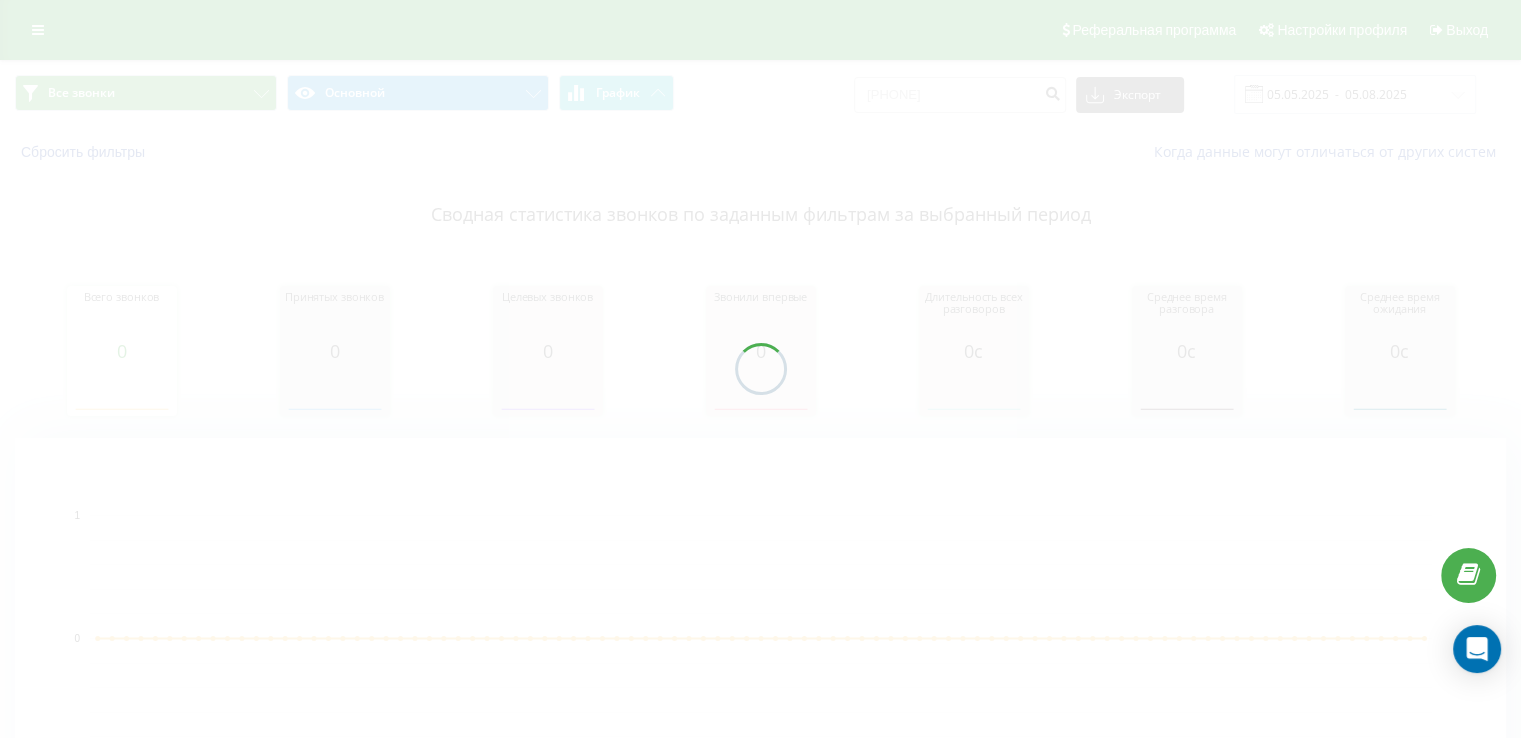 click at bounding box center (760, 369) 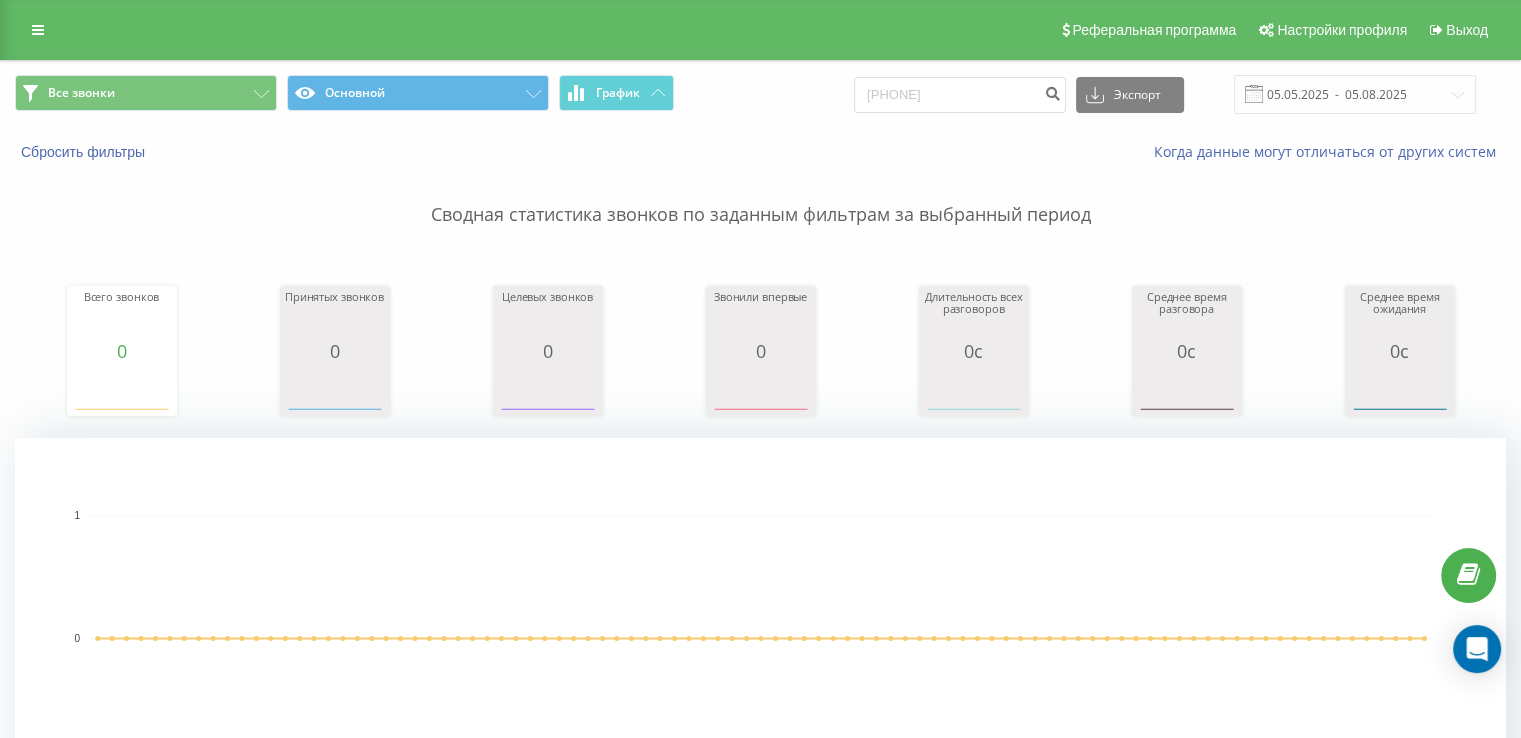 click on "Сбросить фильтры" at bounding box center [85, 152] 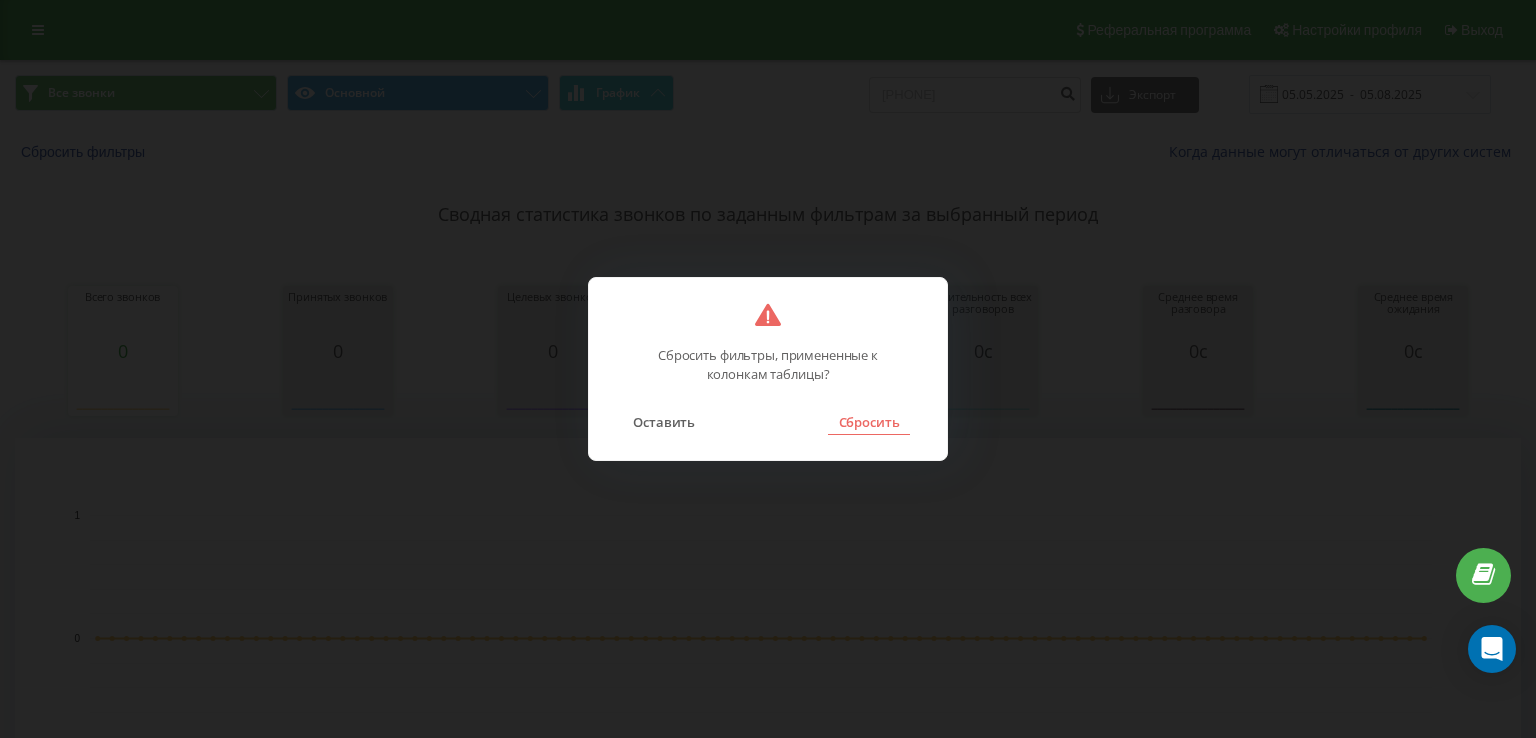 click on "Сбросить" at bounding box center (868, 422) 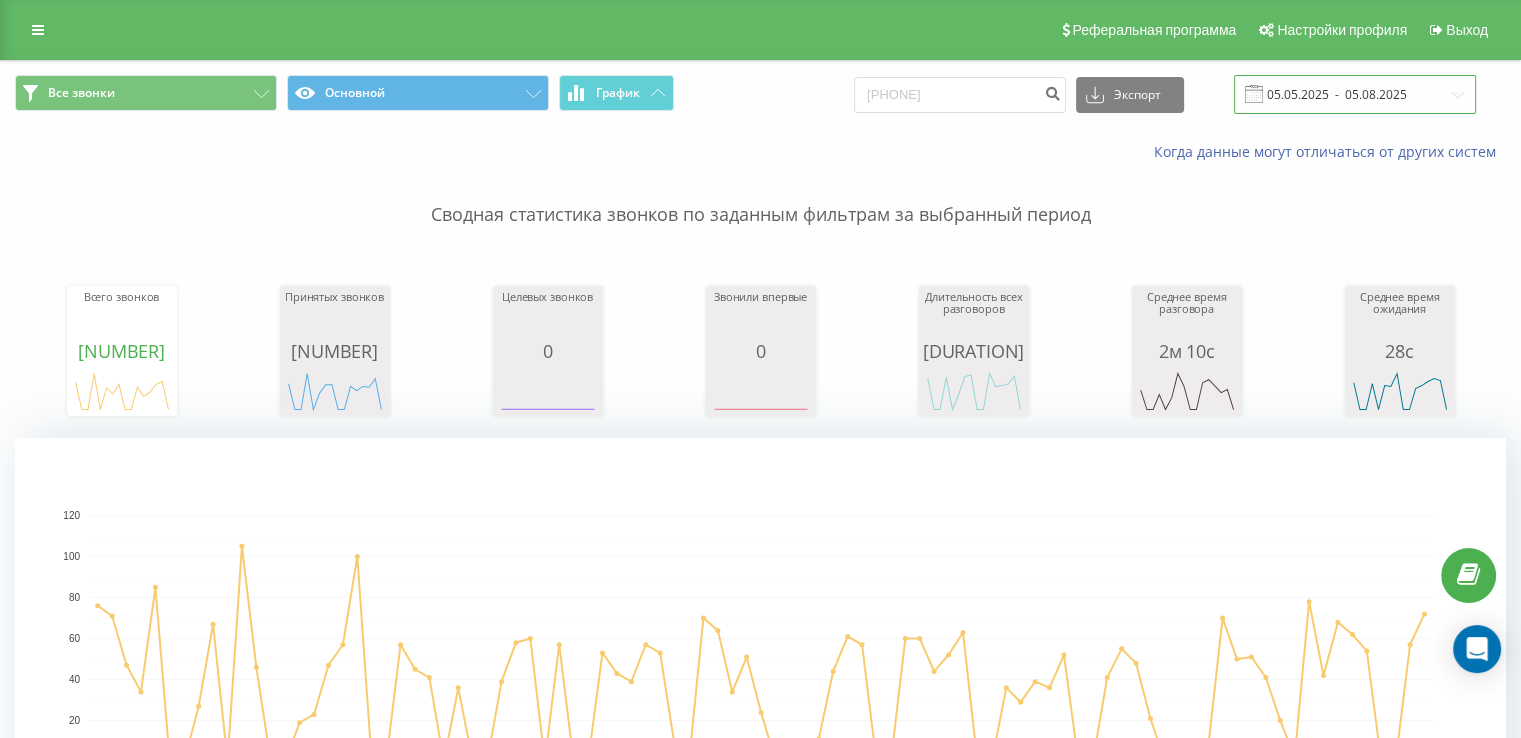 click on "05.05.2025  -  05.08.2025" at bounding box center [1355, 94] 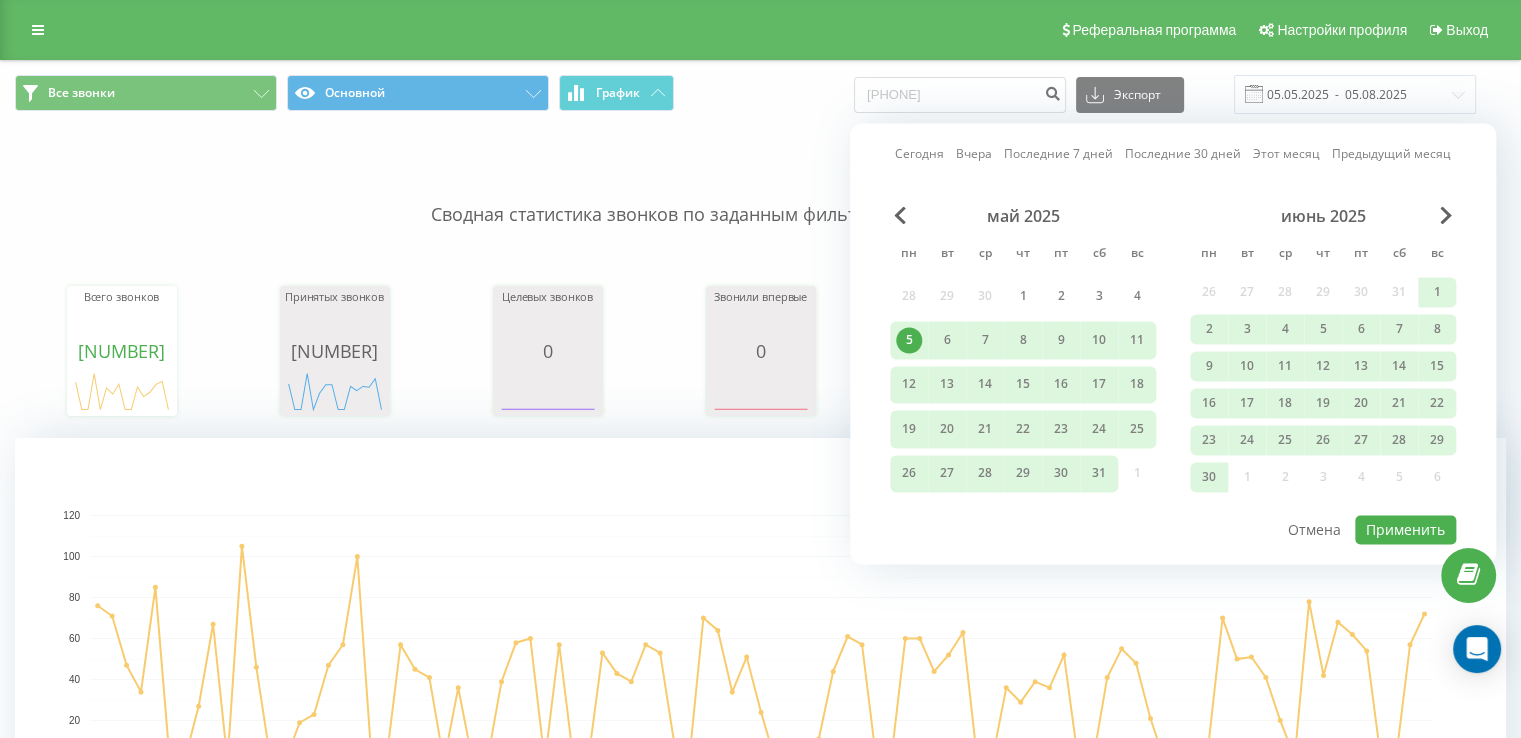 click on "Сегодня" at bounding box center (919, 154) 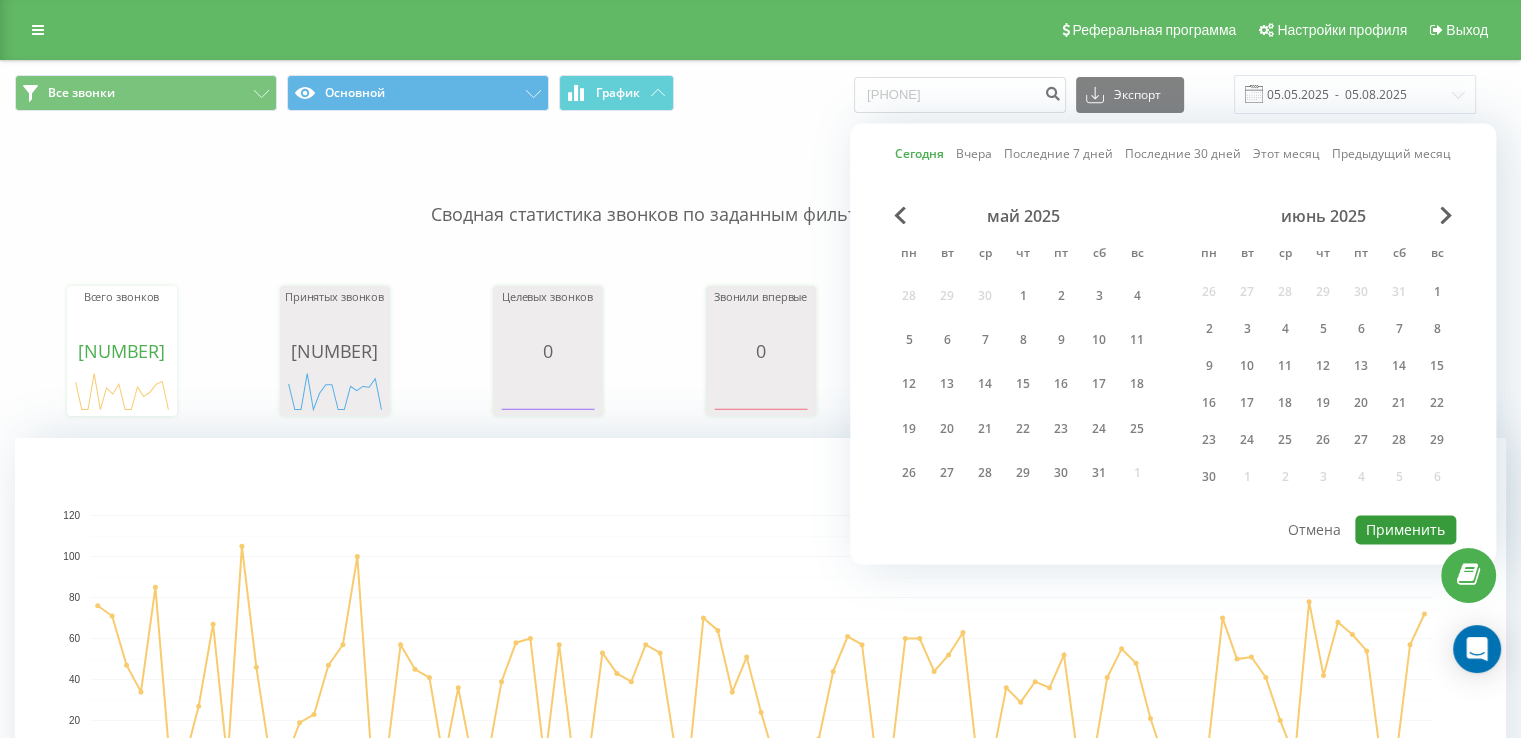 click on "Применить" at bounding box center (1405, 529) 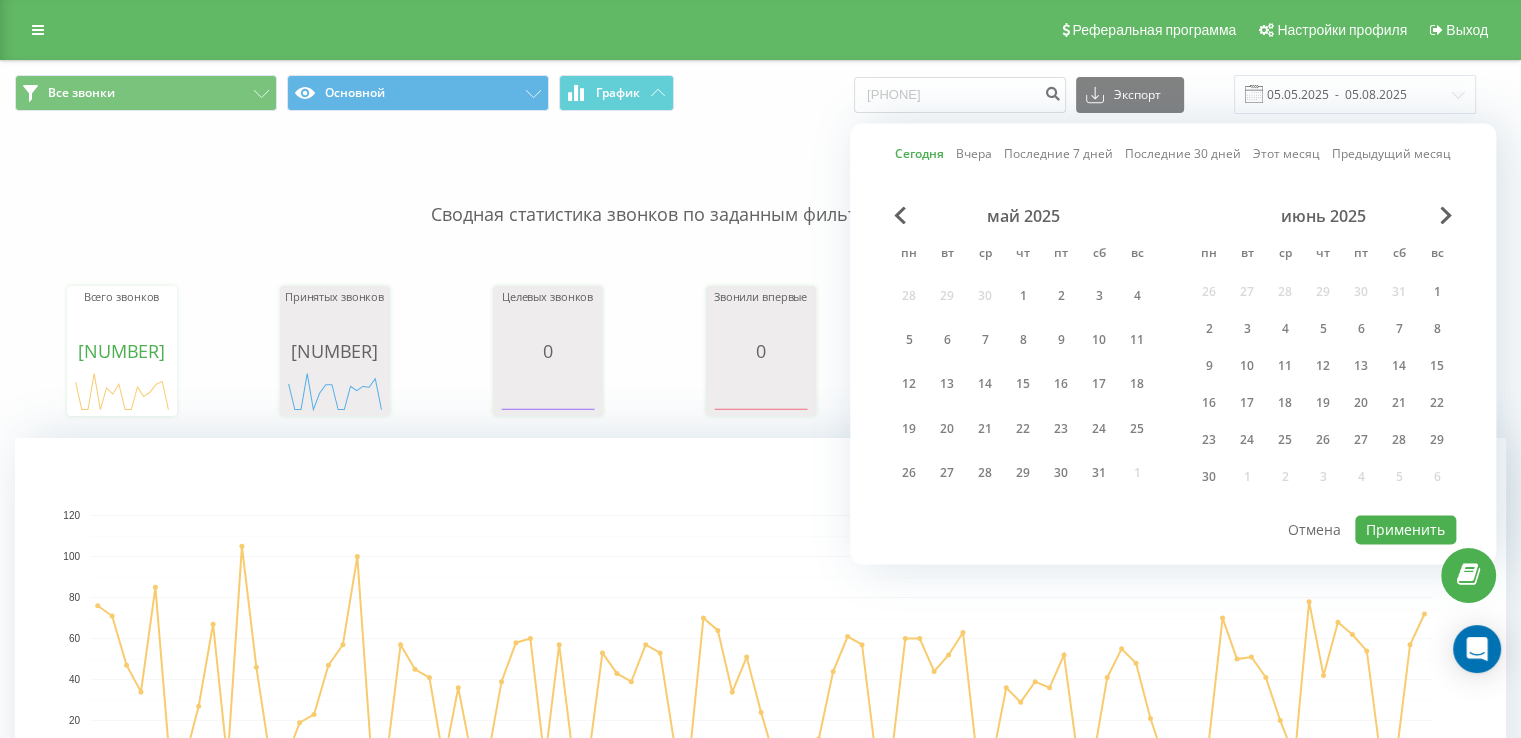 type on "05.08.2025  -  05.08.2025" 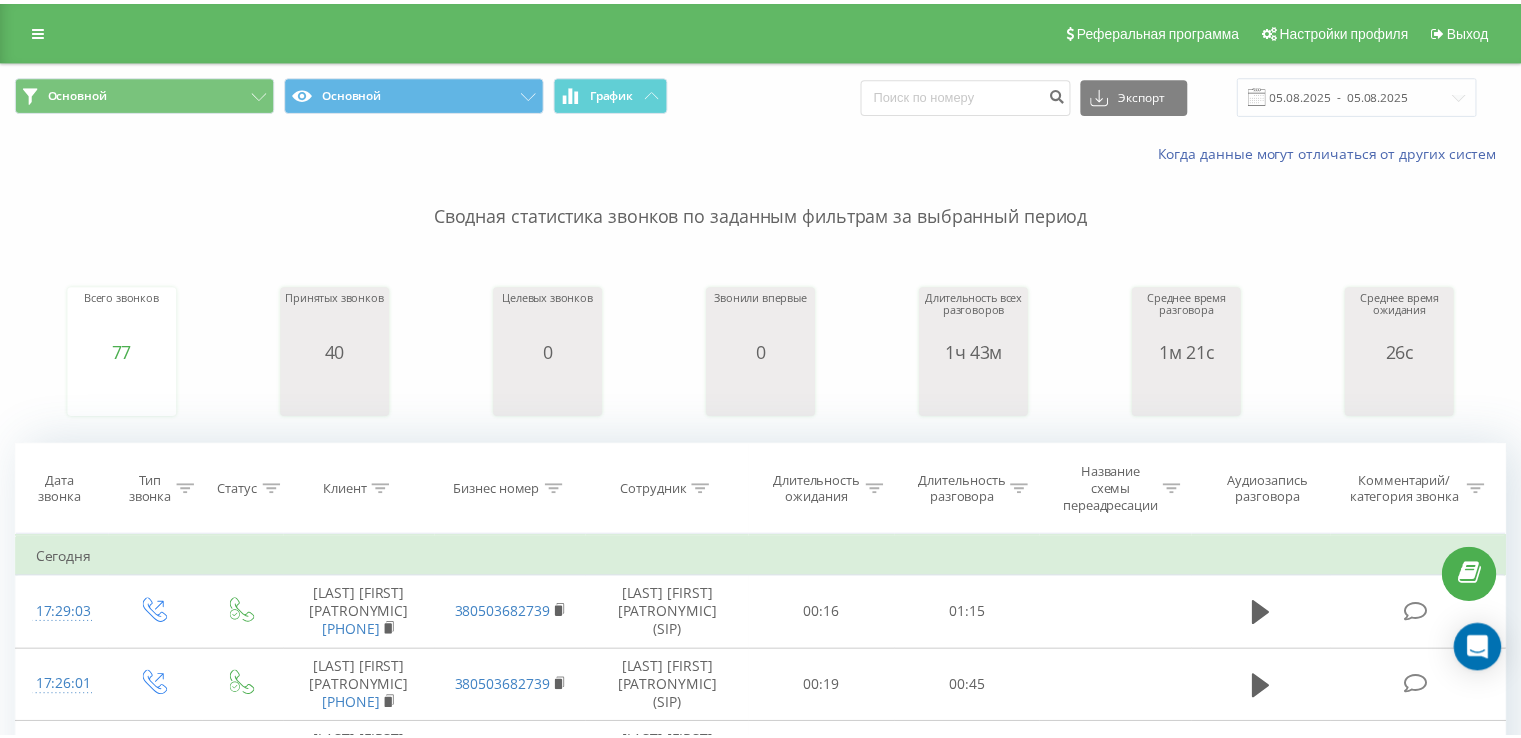 scroll, scrollTop: 0, scrollLeft: 0, axis: both 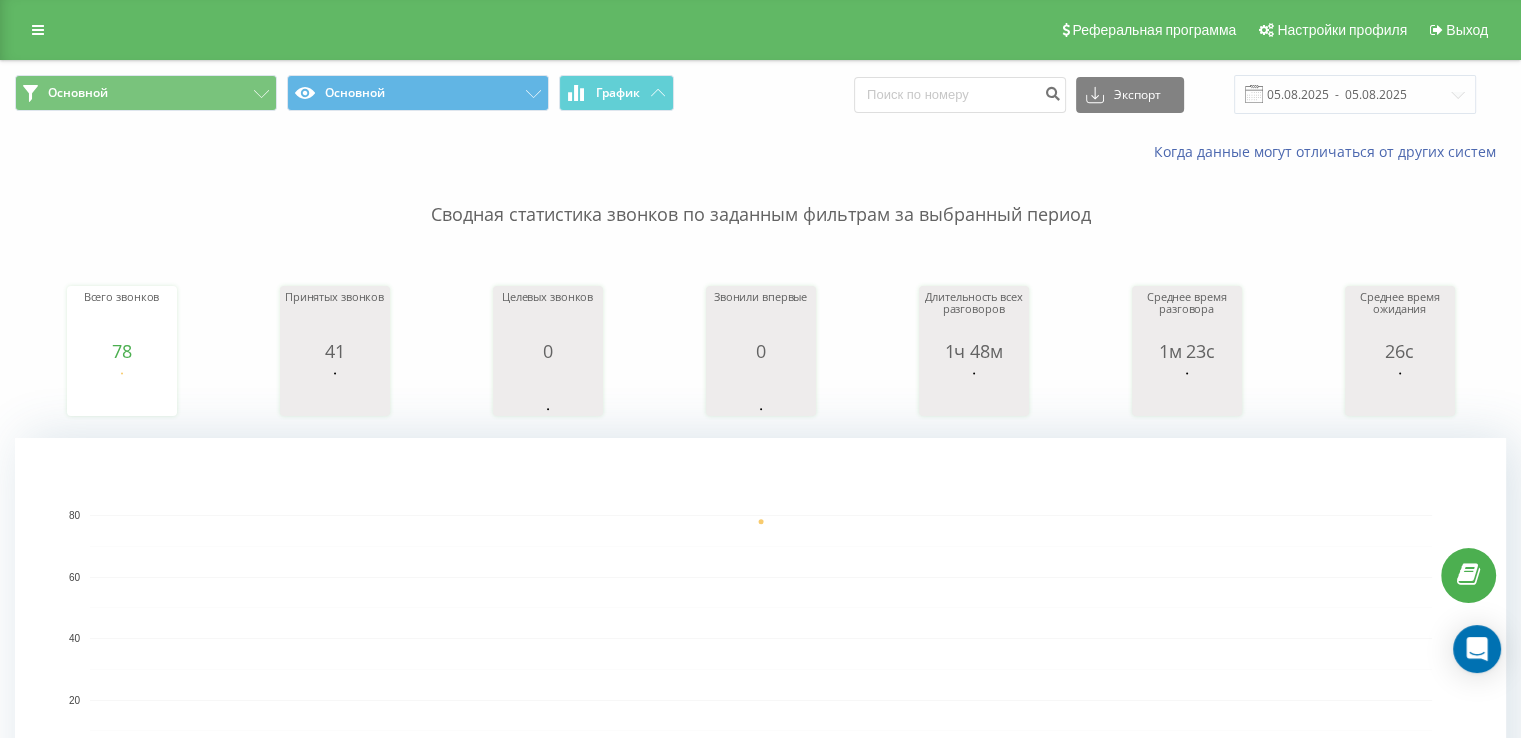 click 